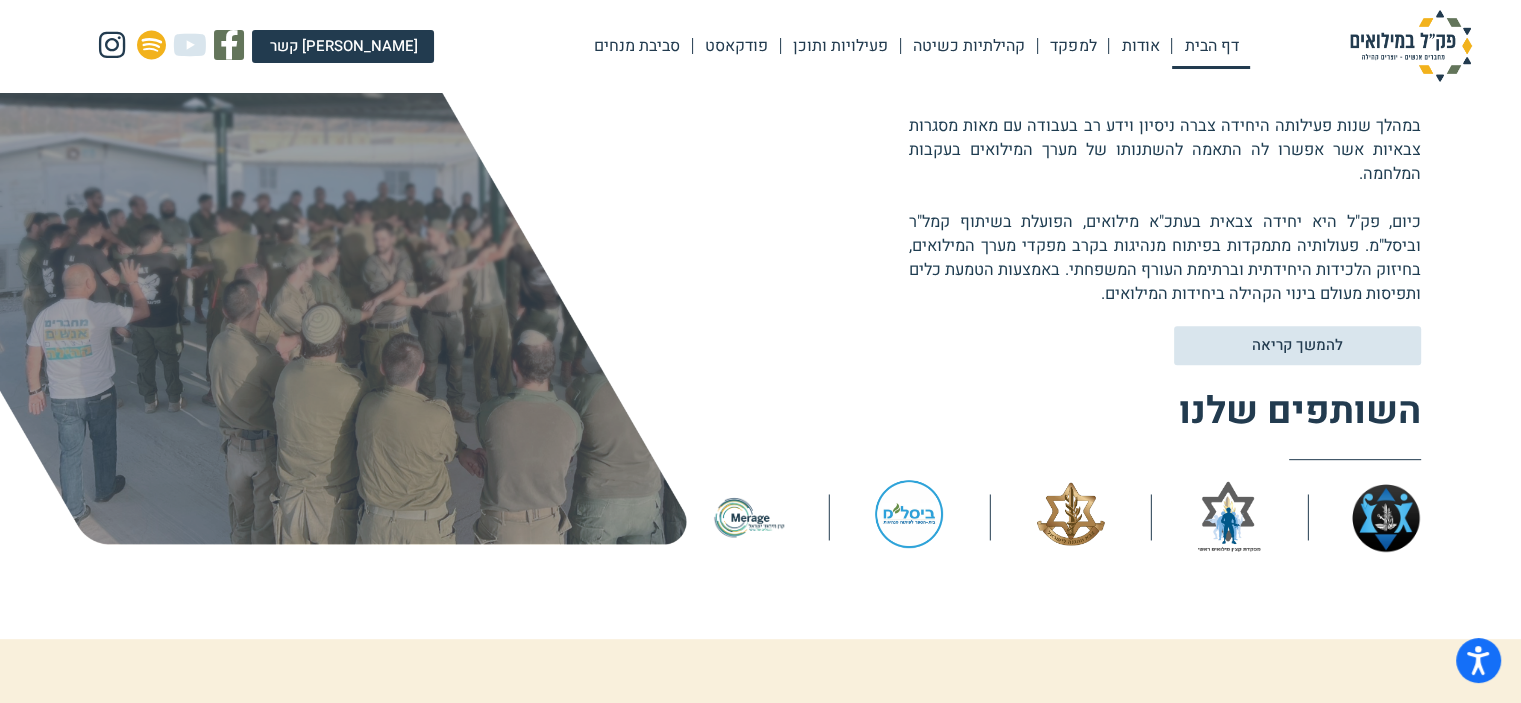 scroll, scrollTop: 900, scrollLeft: 0, axis: vertical 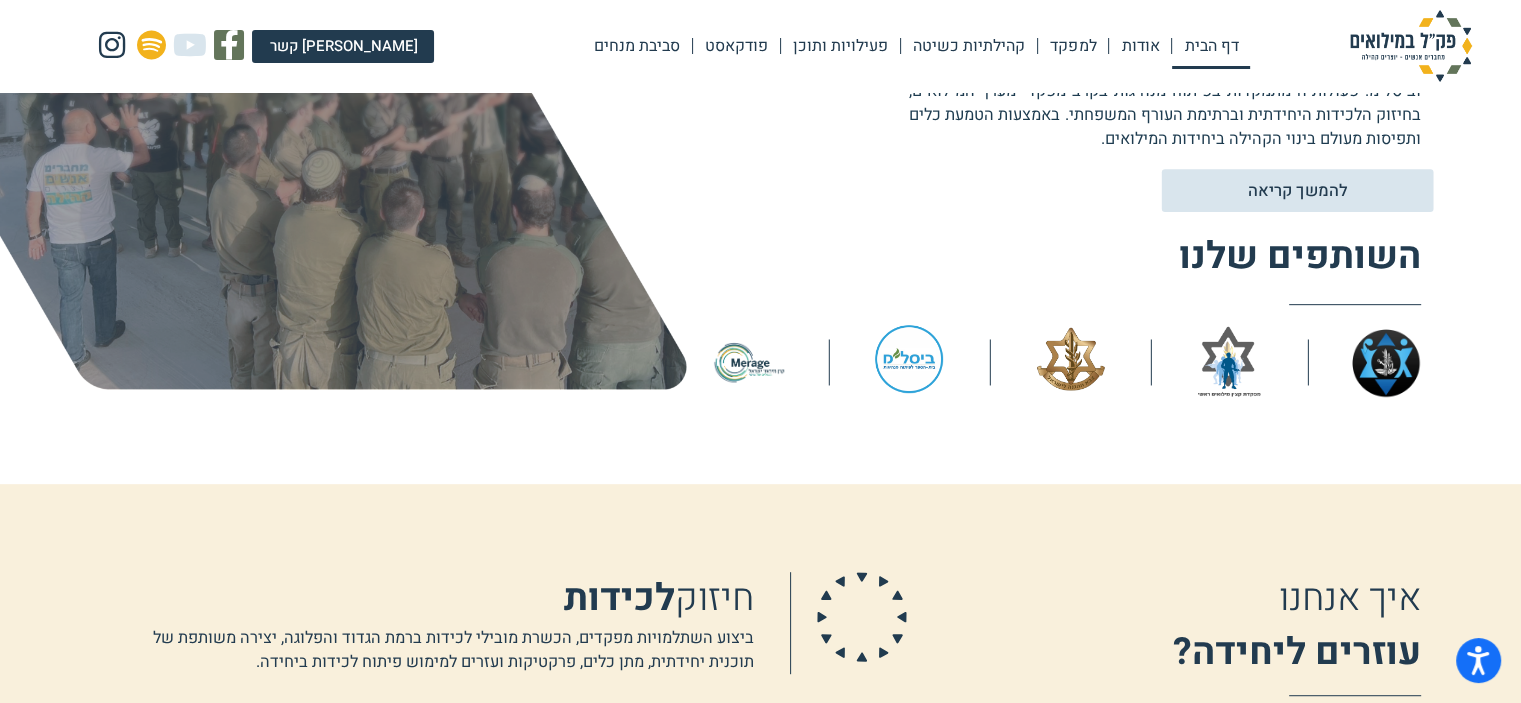 click on "להמשך קריאה" at bounding box center (1297, 190) 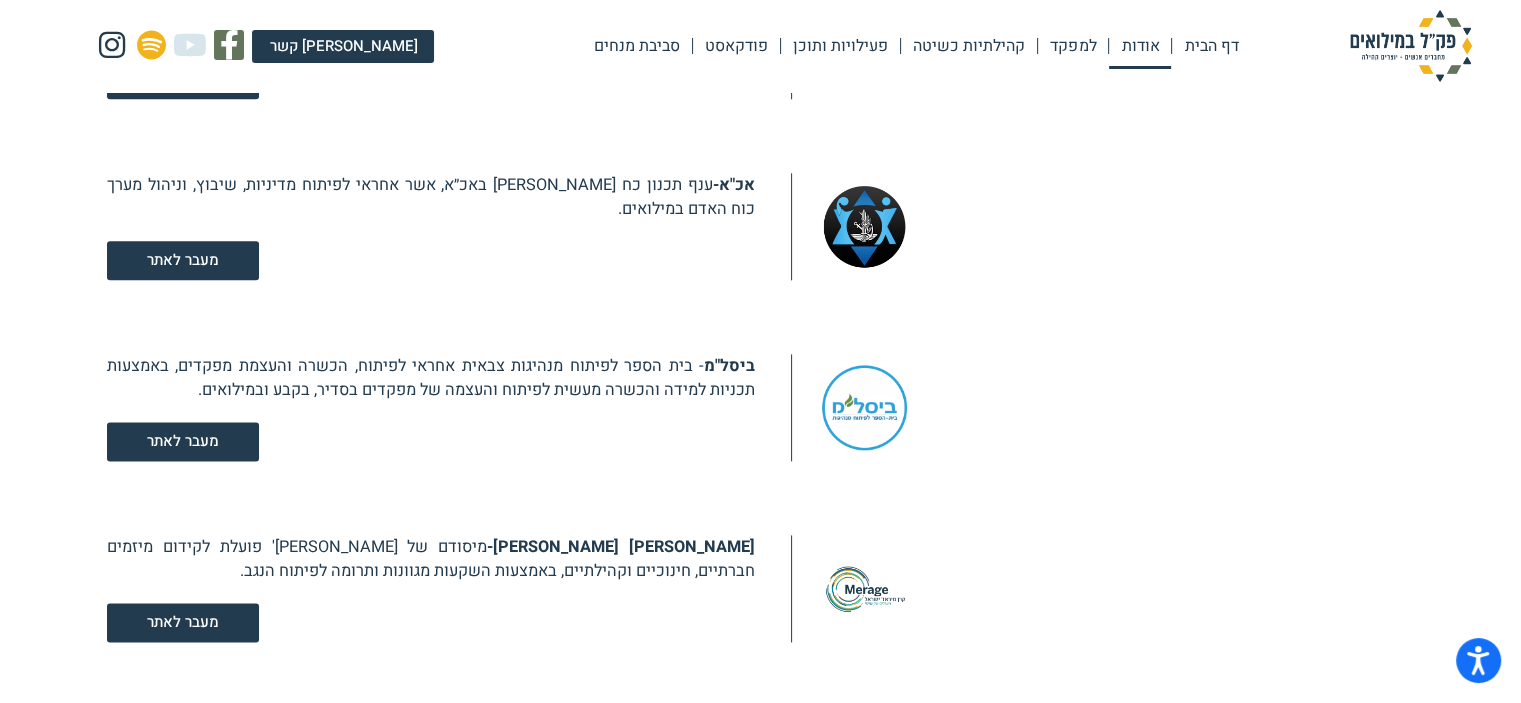 scroll, scrollTop: 2600, scrollLeft: 0, axis: vertical 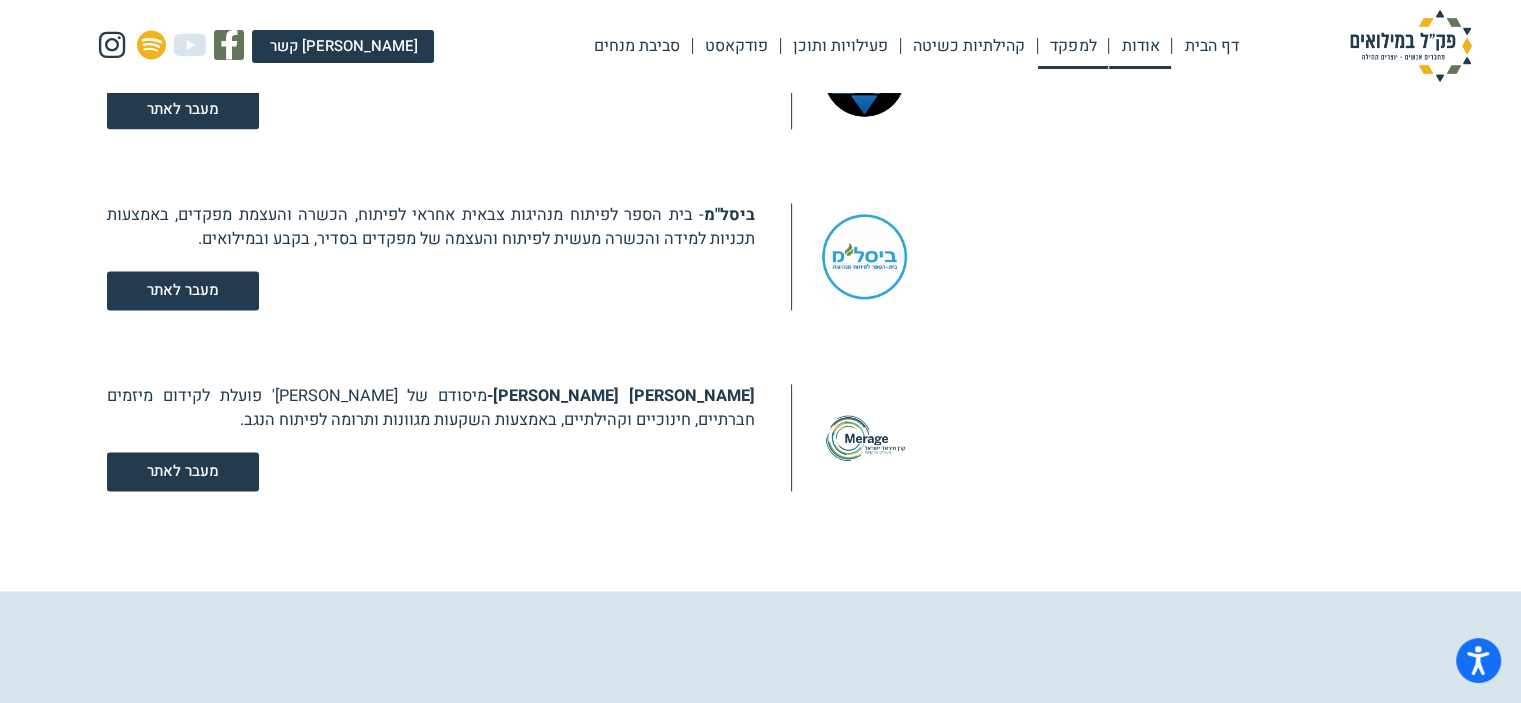 click on "למפקד" 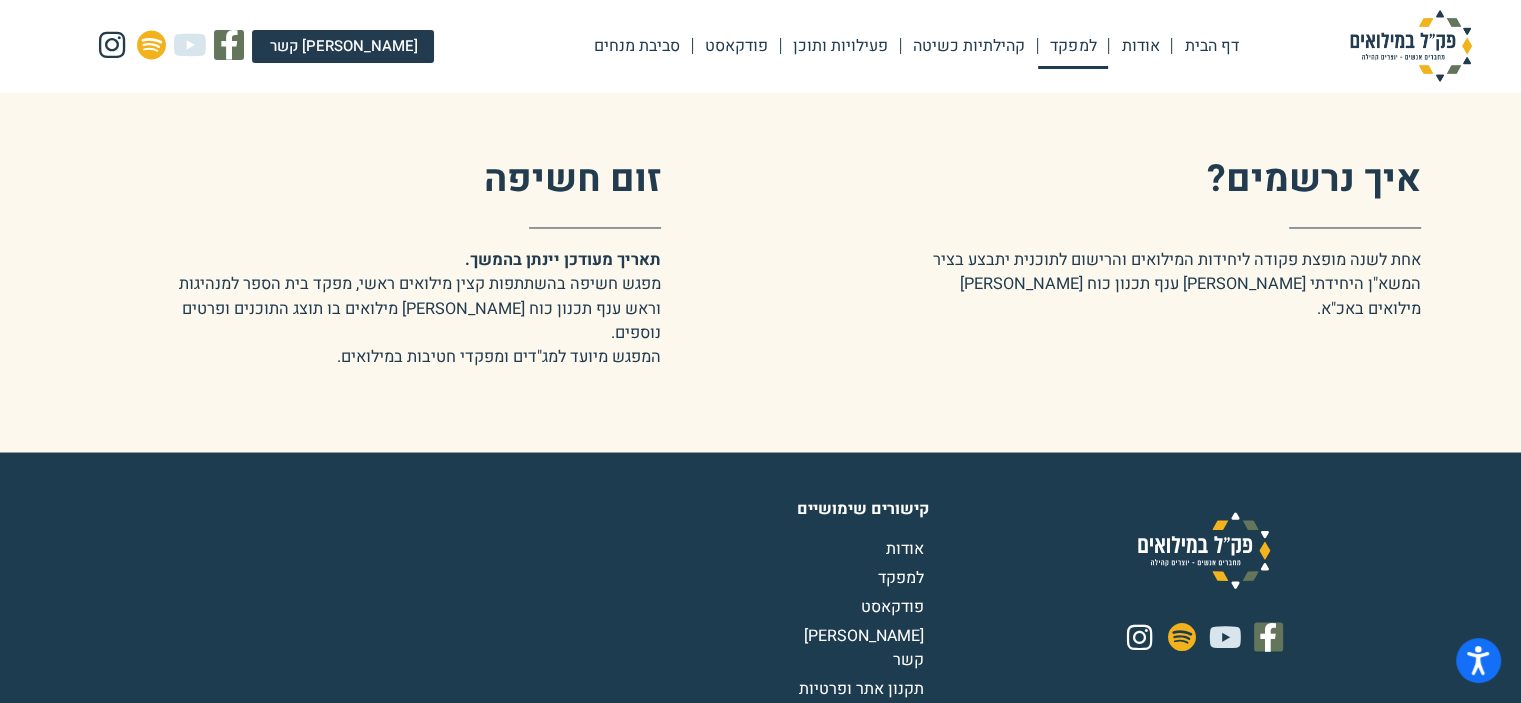 scroll, scrollTop: 3500, scrollLeft: 0, axis: vertical 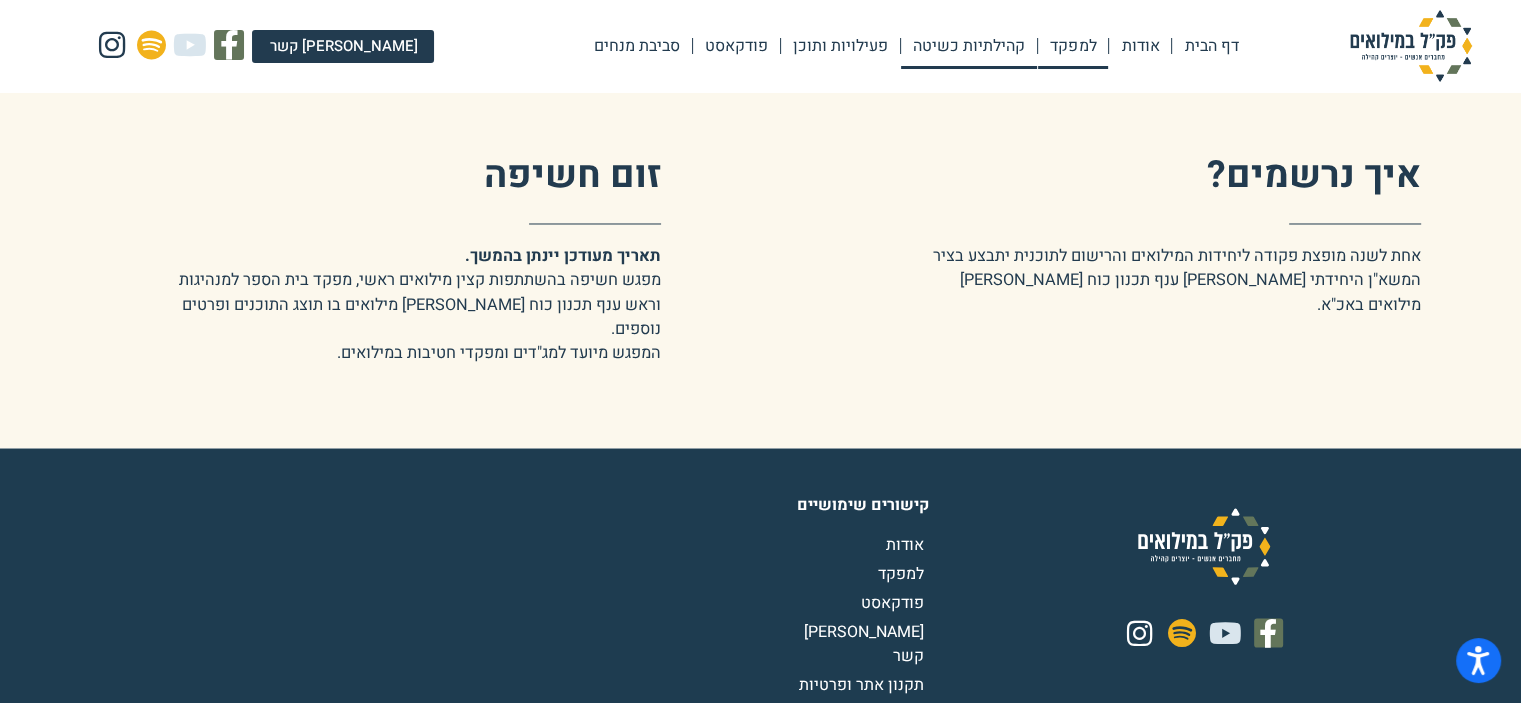 click on "קהילתיות כשיטה" 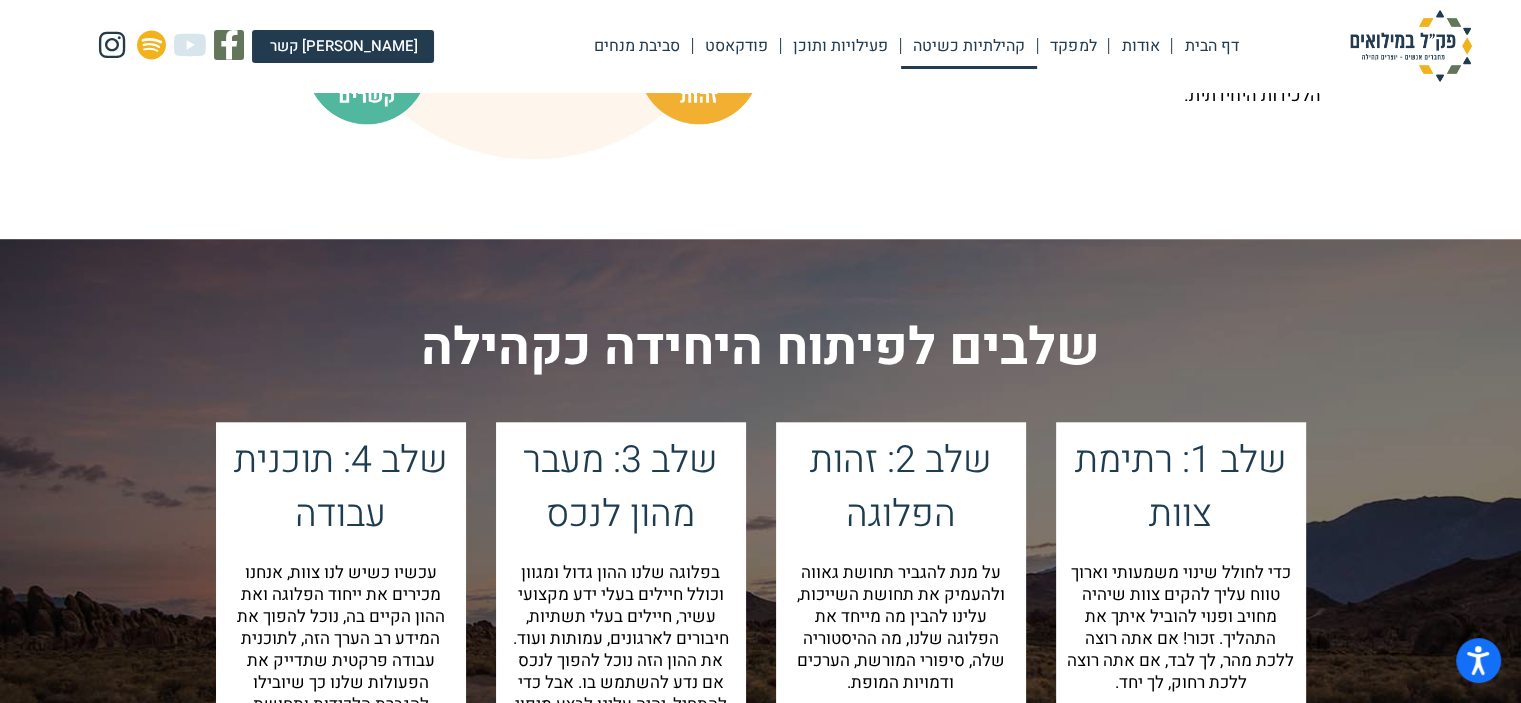 scroll, scrollTop: 2100, scrollLeft: 0, axis: vertical 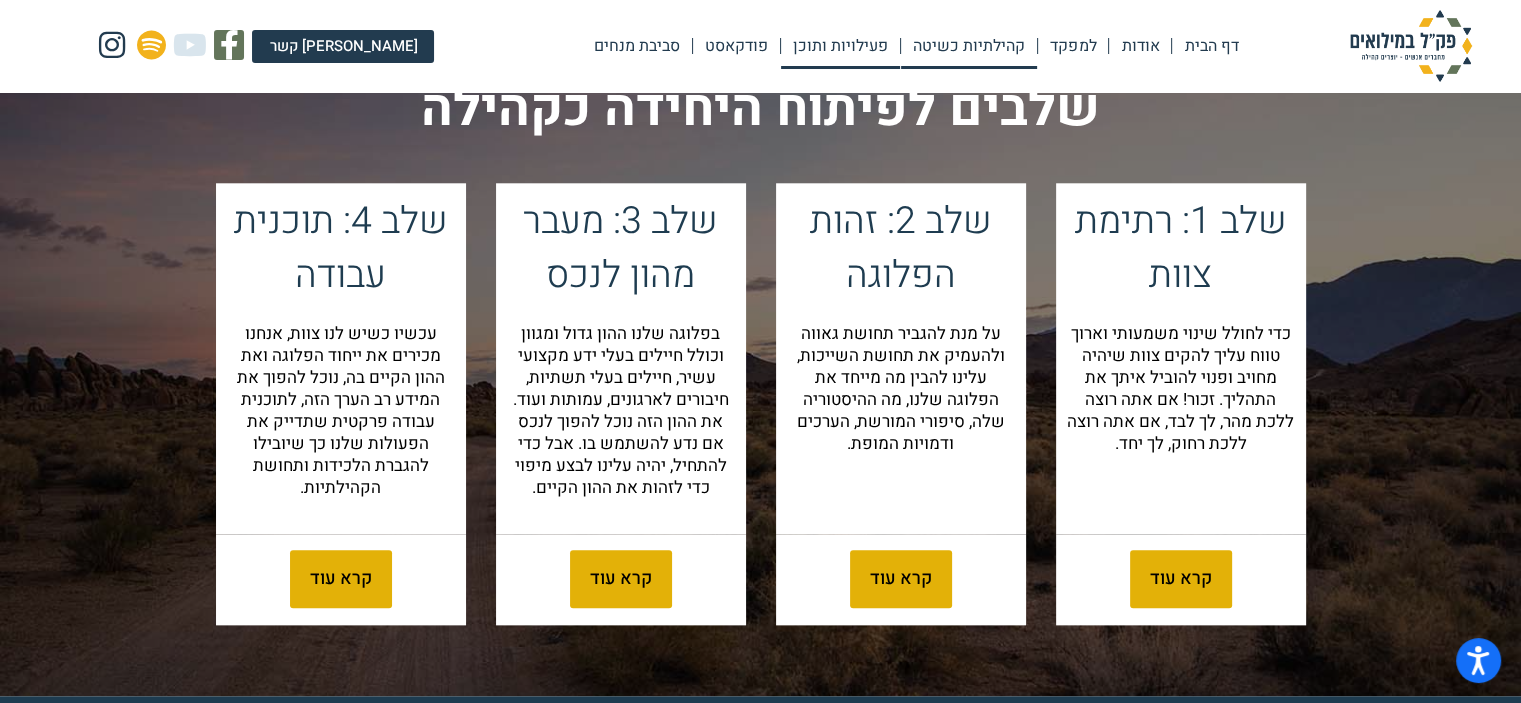 click on "פעילויות ותוכן" 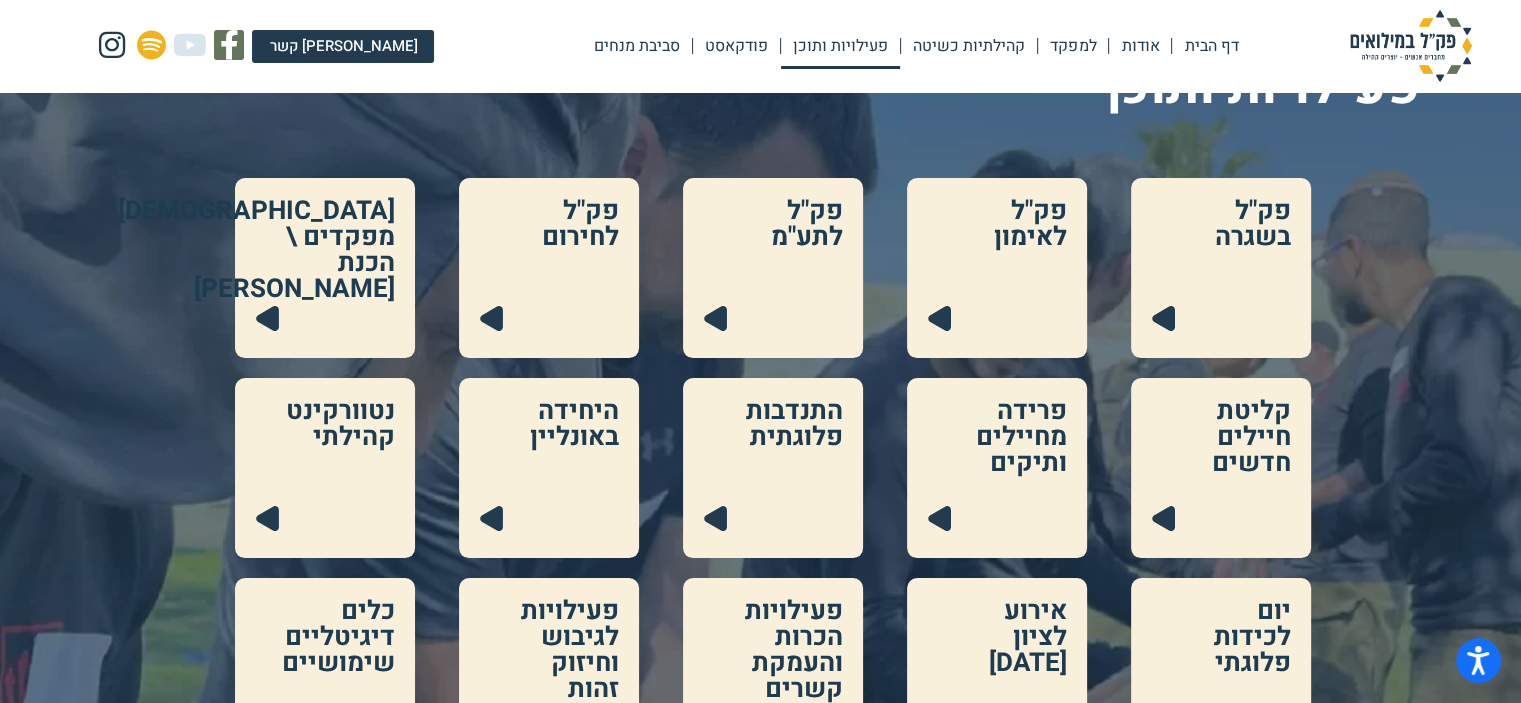 scroll, scrollTop: 200, scrollLeft: 0, axis: vertical 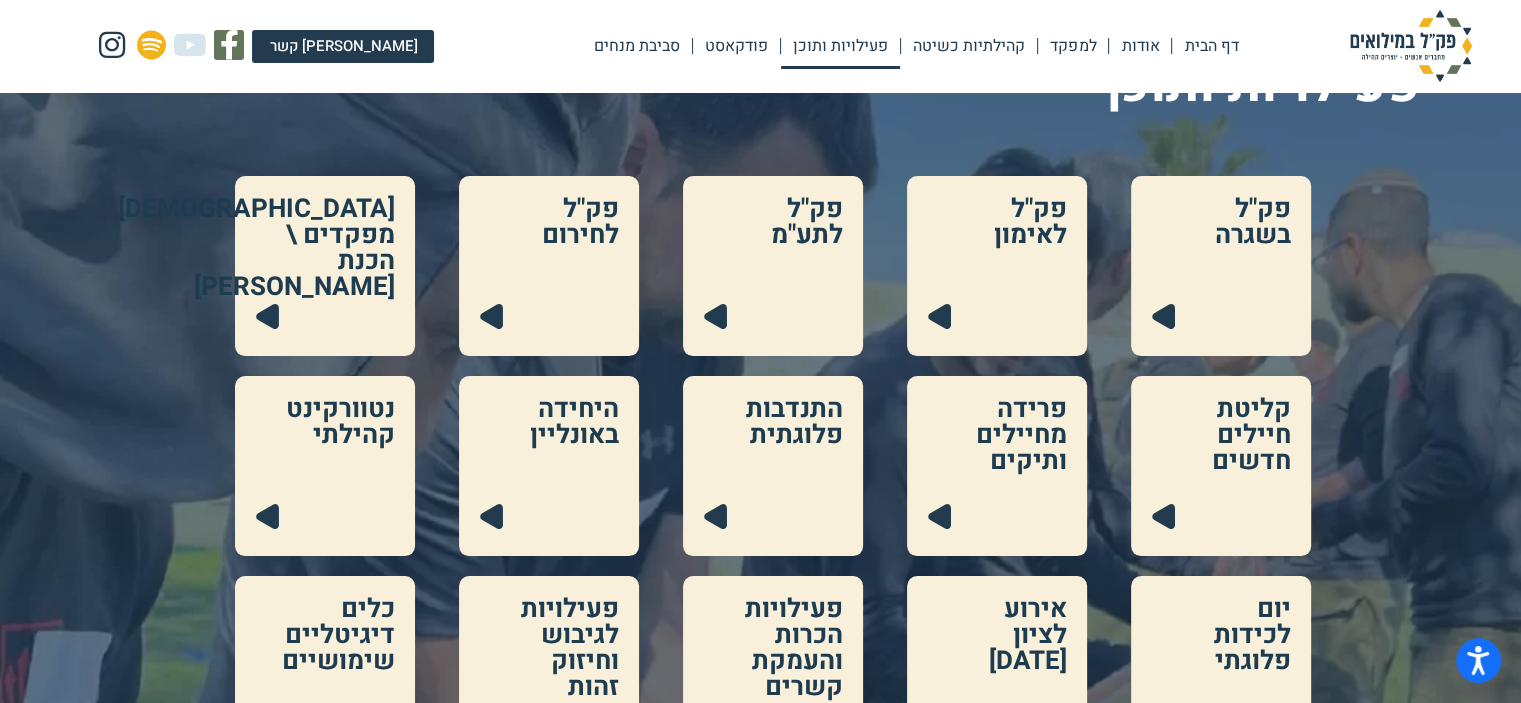 click at bounding box center (1221, 266) 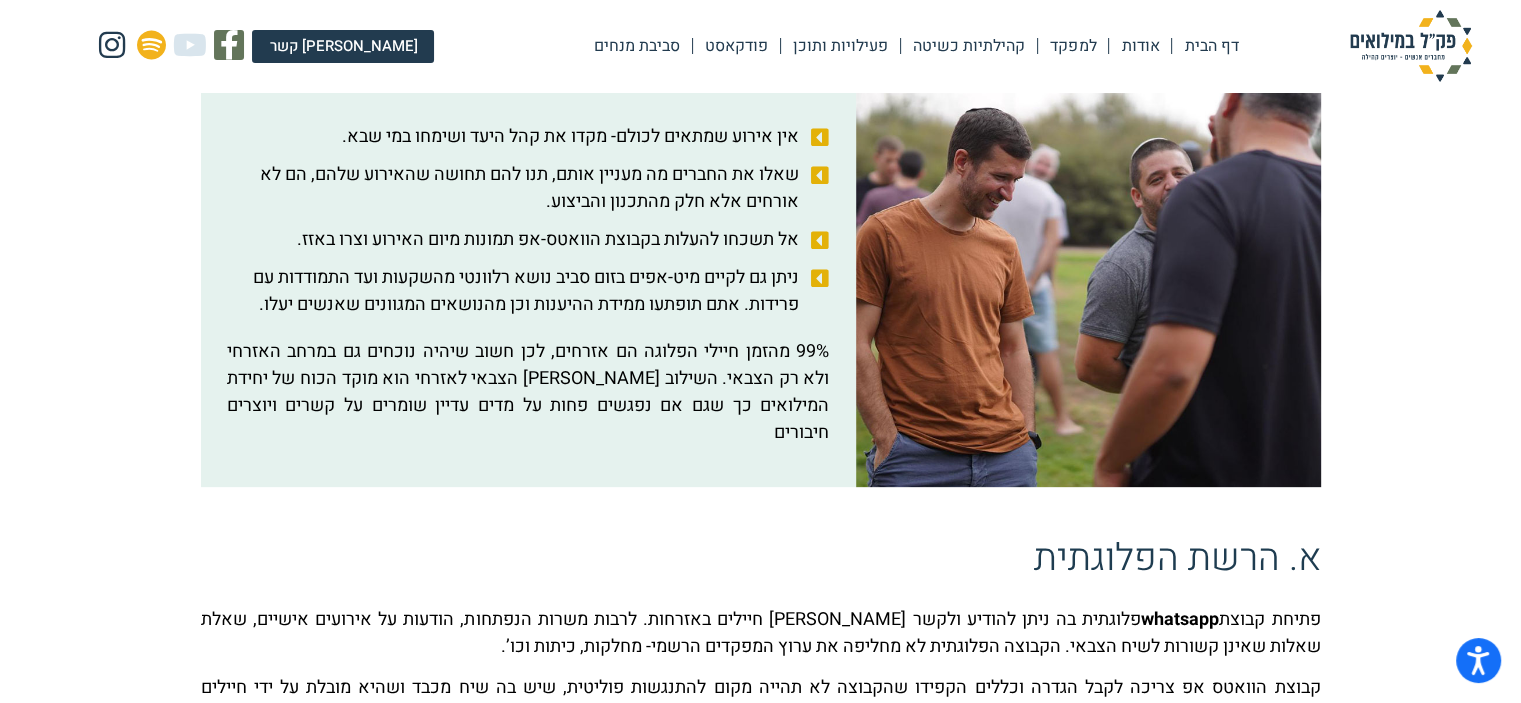 scroll, scrollTop: 800, scrollLeft: 0, axis: vertical 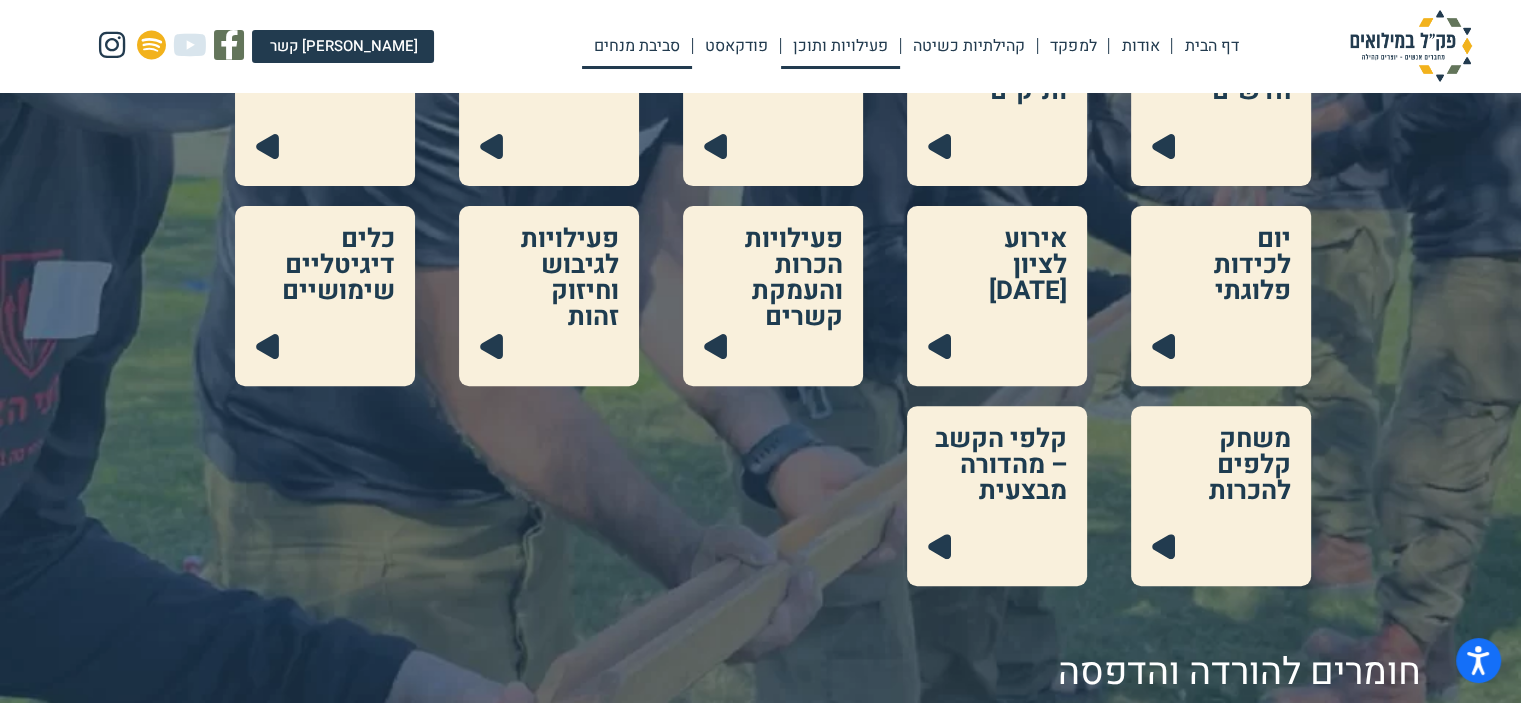 click on "סביבת מנחים" 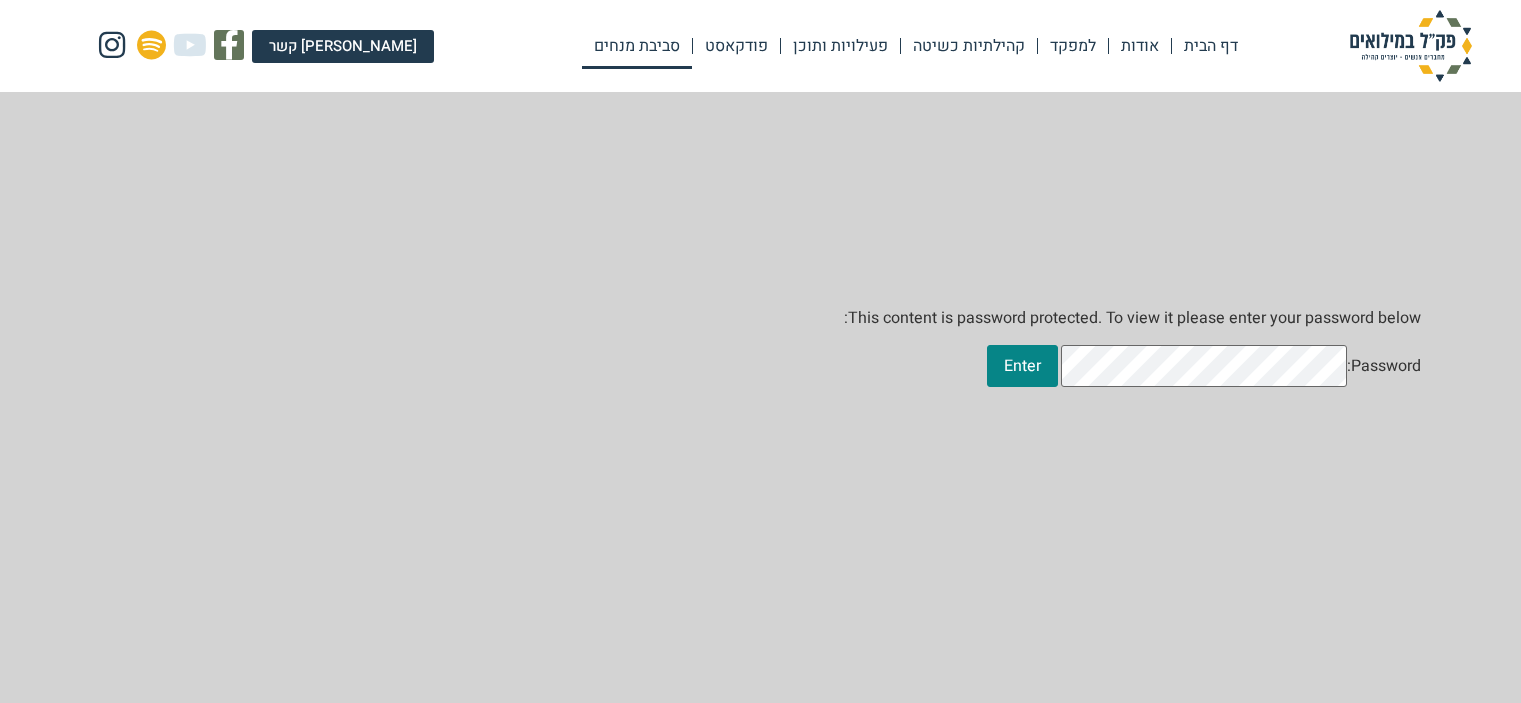 scroll, scrollTop: 0, scrollLeft: 0, axis: both 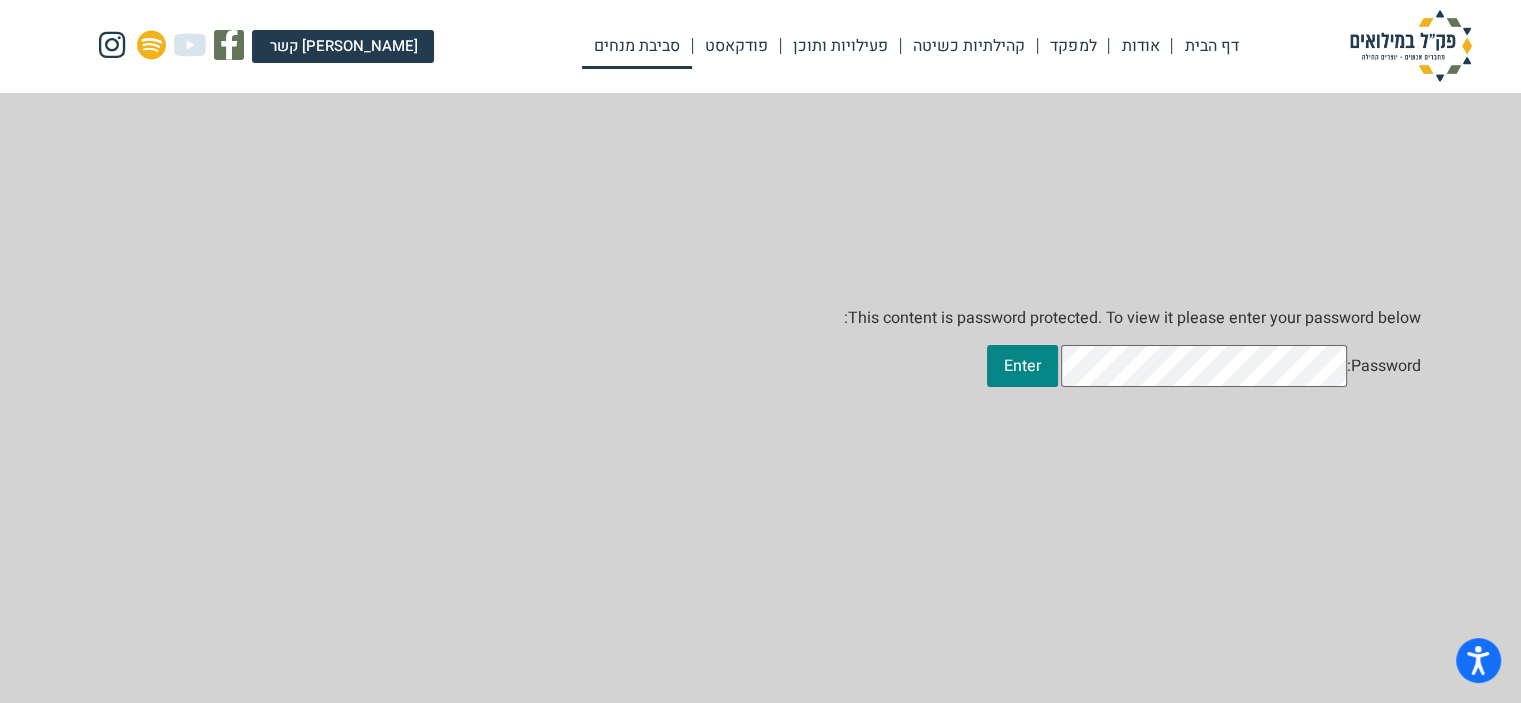click at bounding box center (1411, 46) 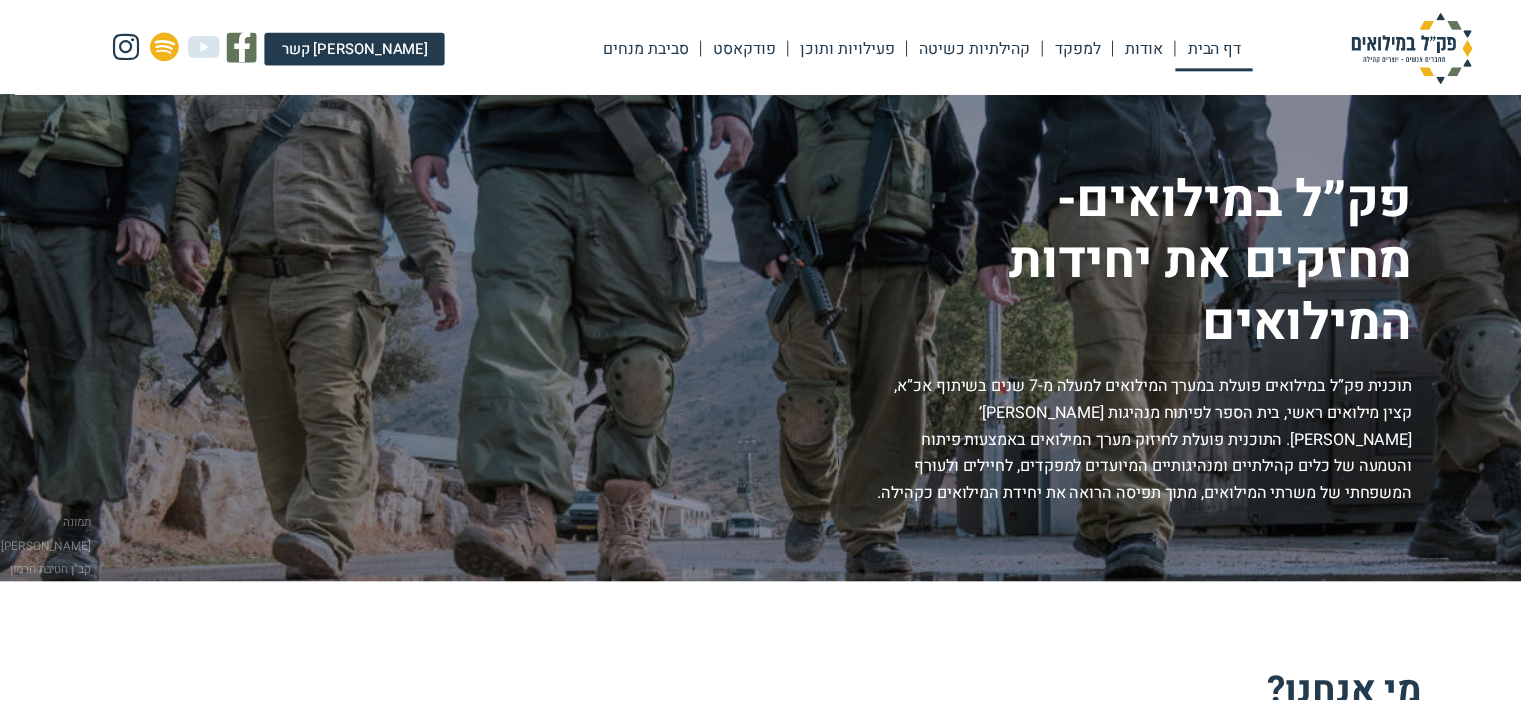 scroll, scrollTop: 0, scrollLeft: 0, axis: both 